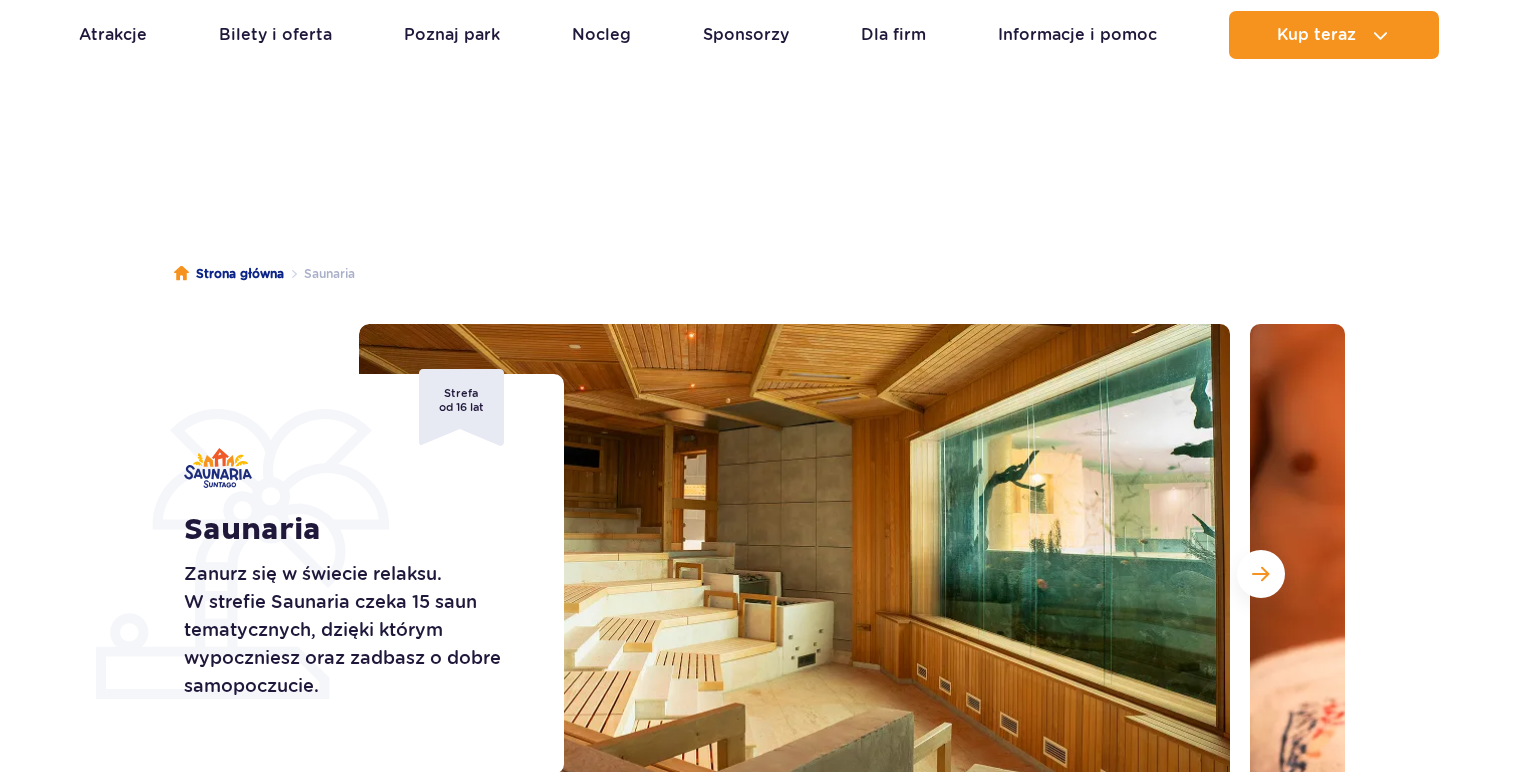 scroll, scrollTop: 200, scrollLeft: 0, axis: vertical 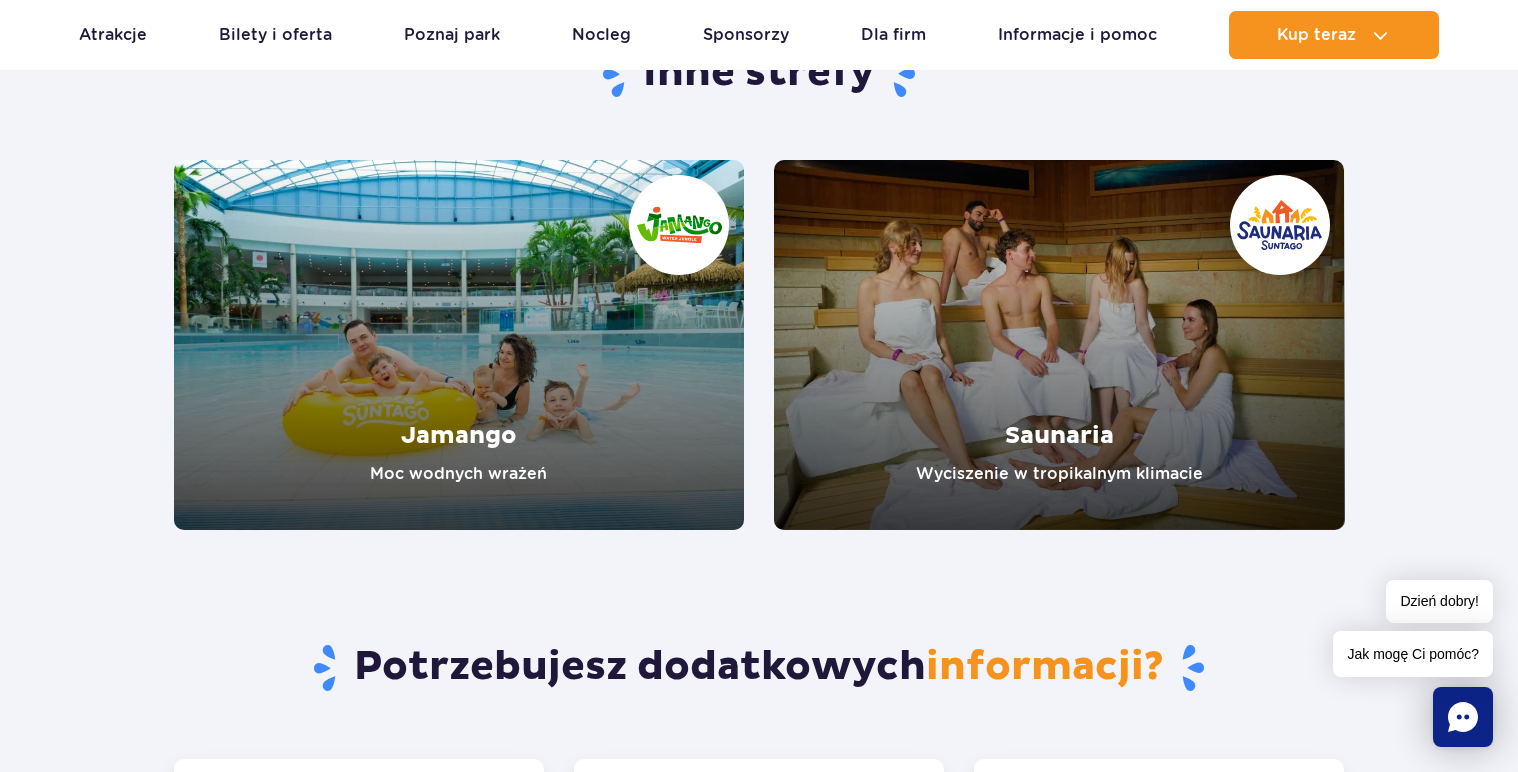 click at bounding box center (459, 345) 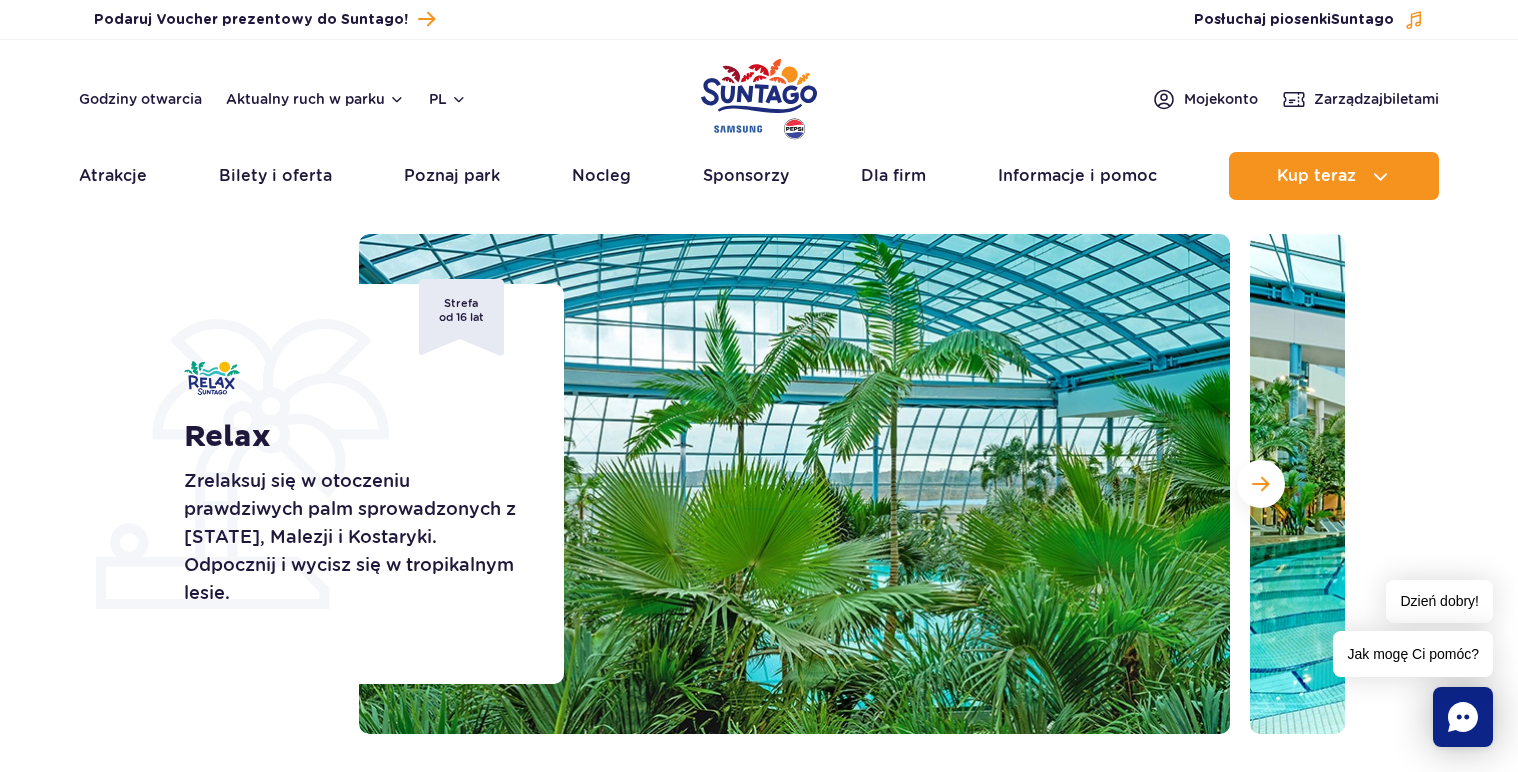 scroll, scrollTop: 0, scrollLeft: 0, axis: both 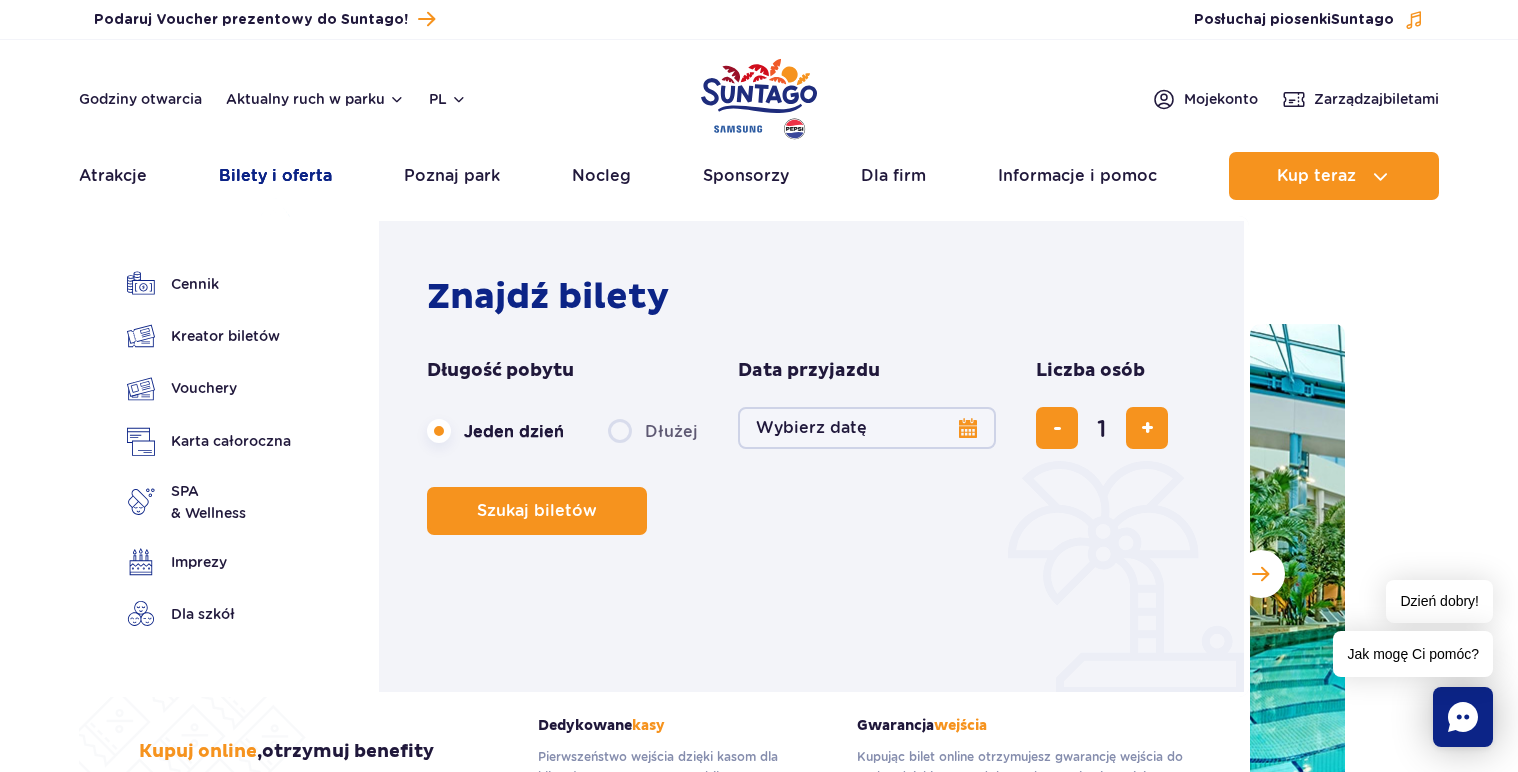 click on "Bilety i oferta" at bounding box center [275, 176] 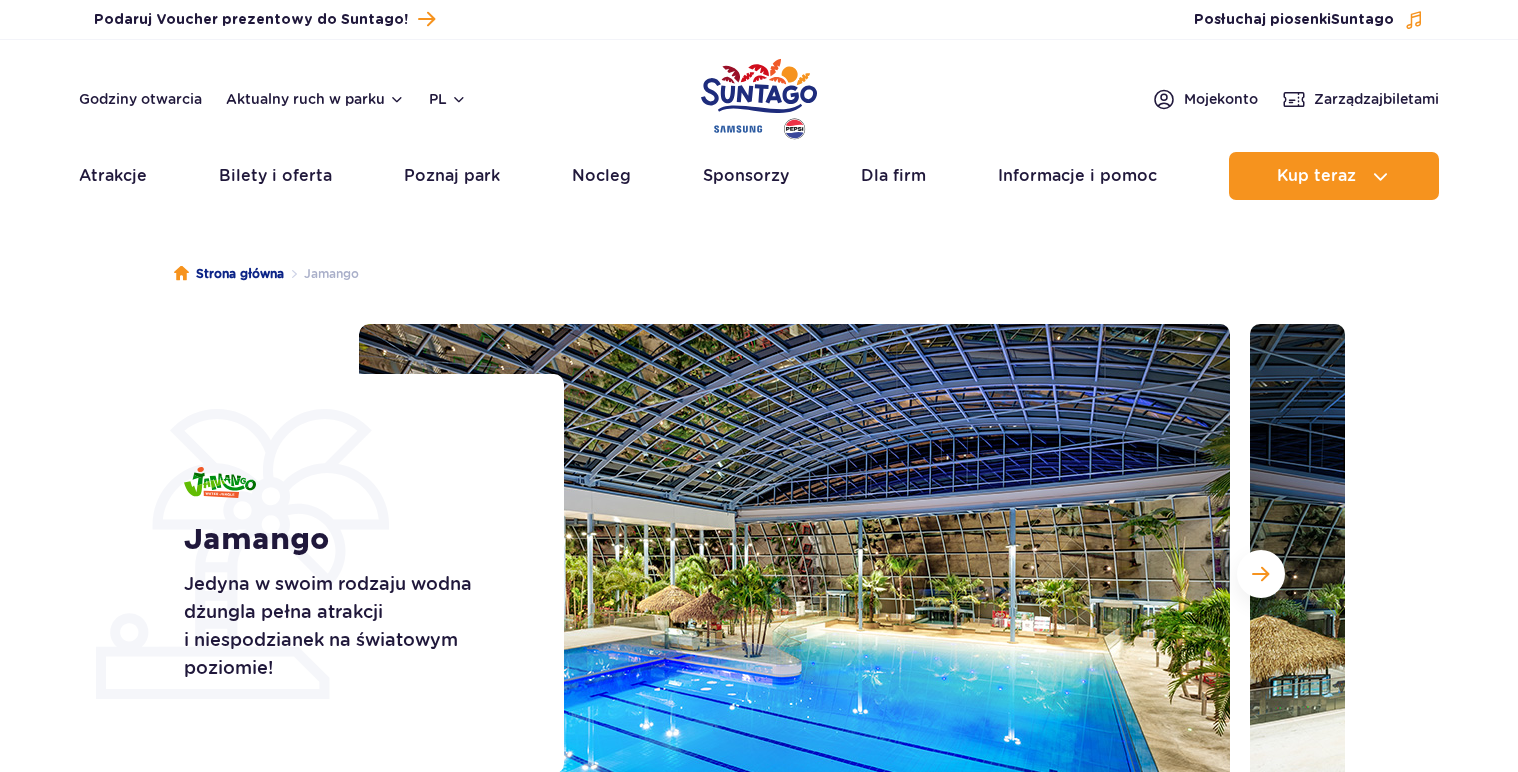 scroll, scrollTop: 0, scrollLeft: 0, axis: both 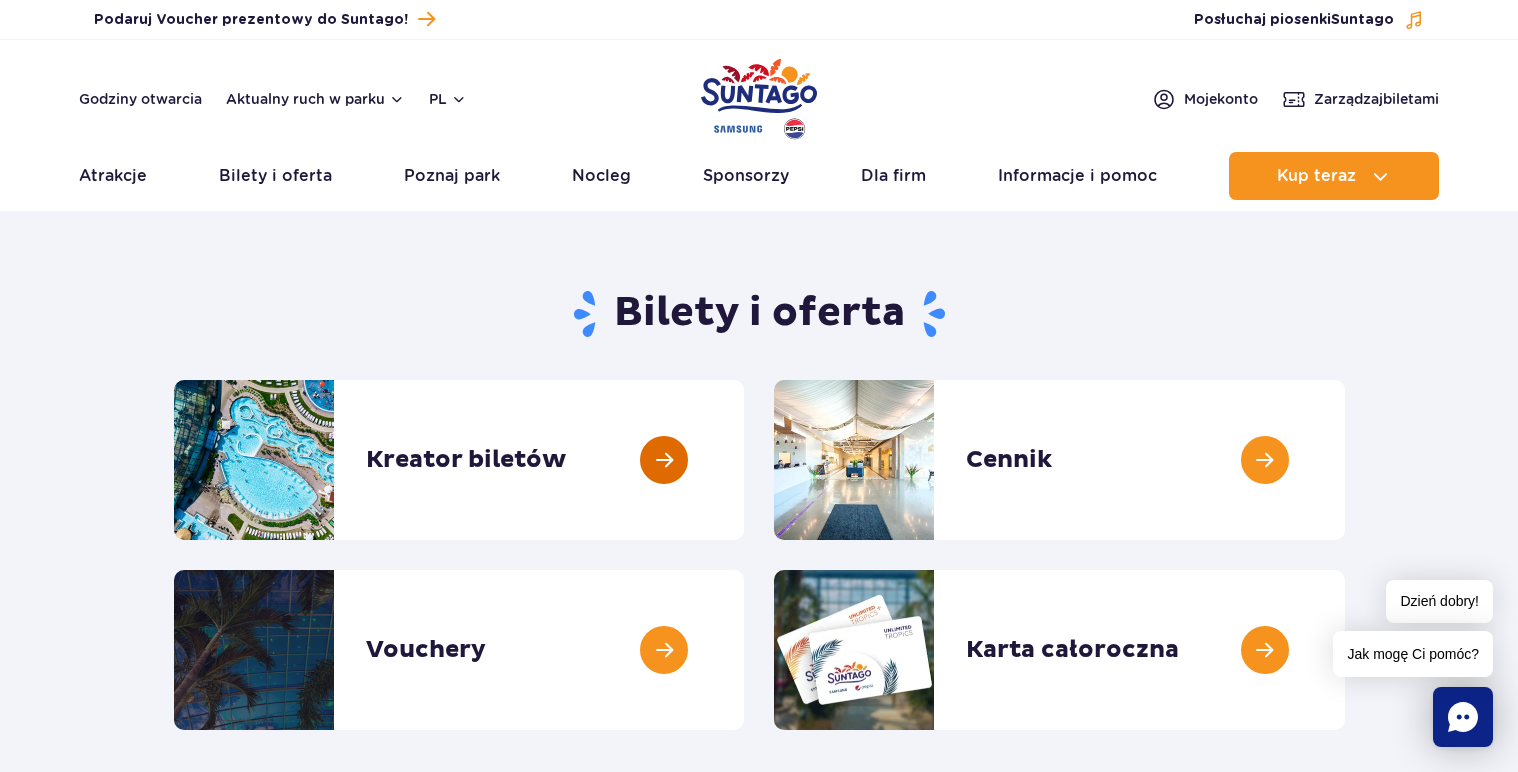 click at bounding box center [744, 460] 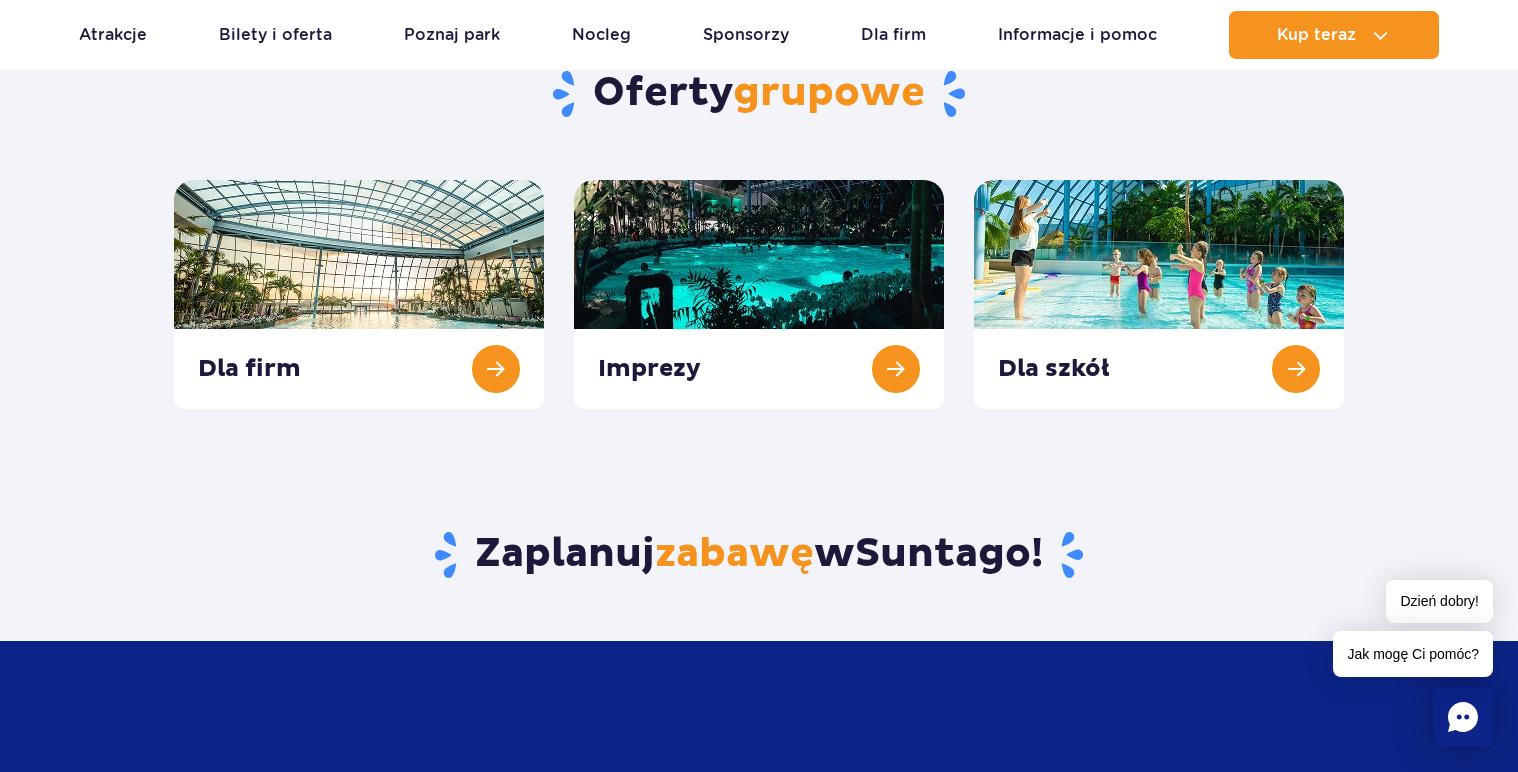 scroll, scrollTop: 1100, scrollLeft: 0, axis: vertical 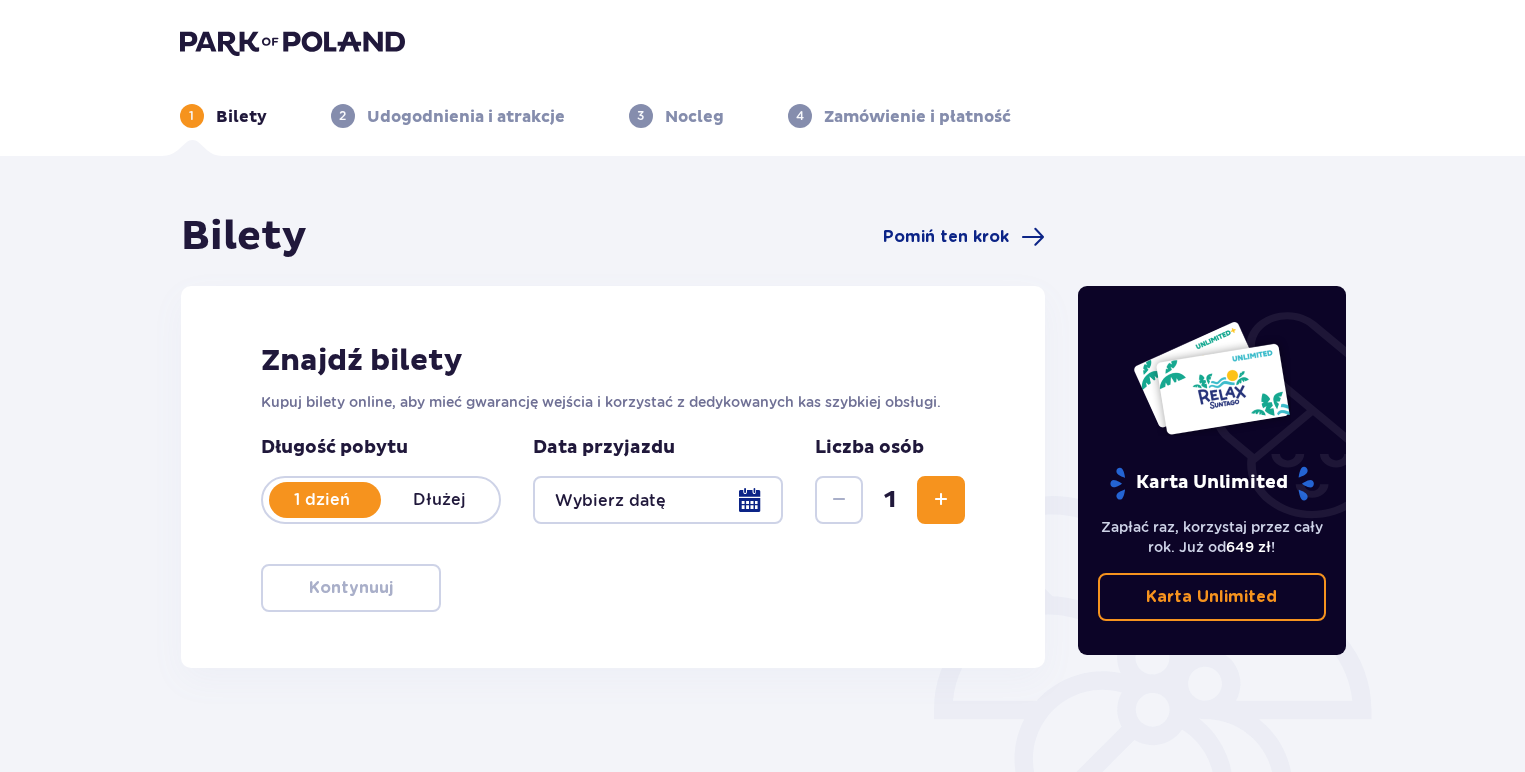 click at bounding box center (658, 500) 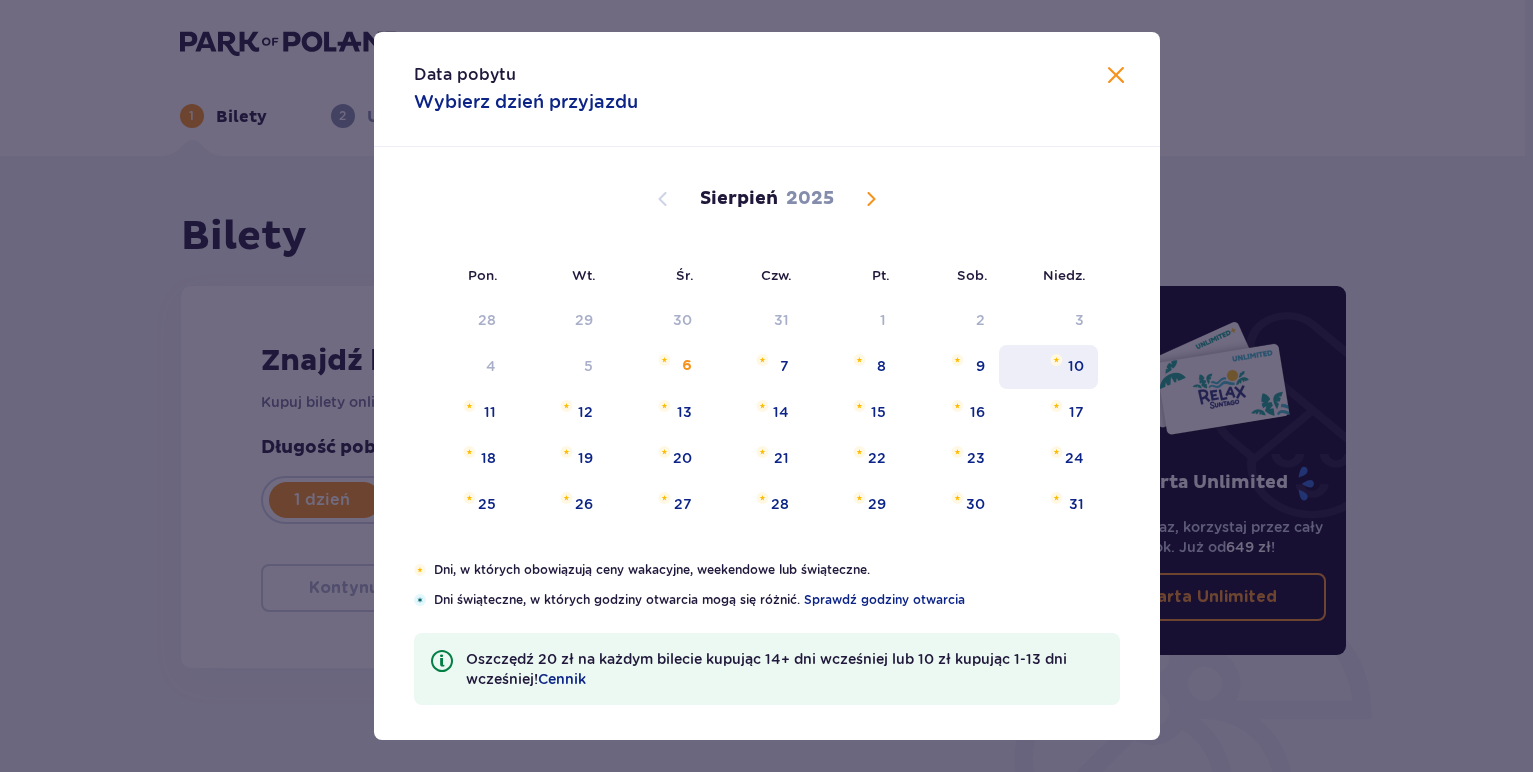 click at bounding box center [1056, 360] 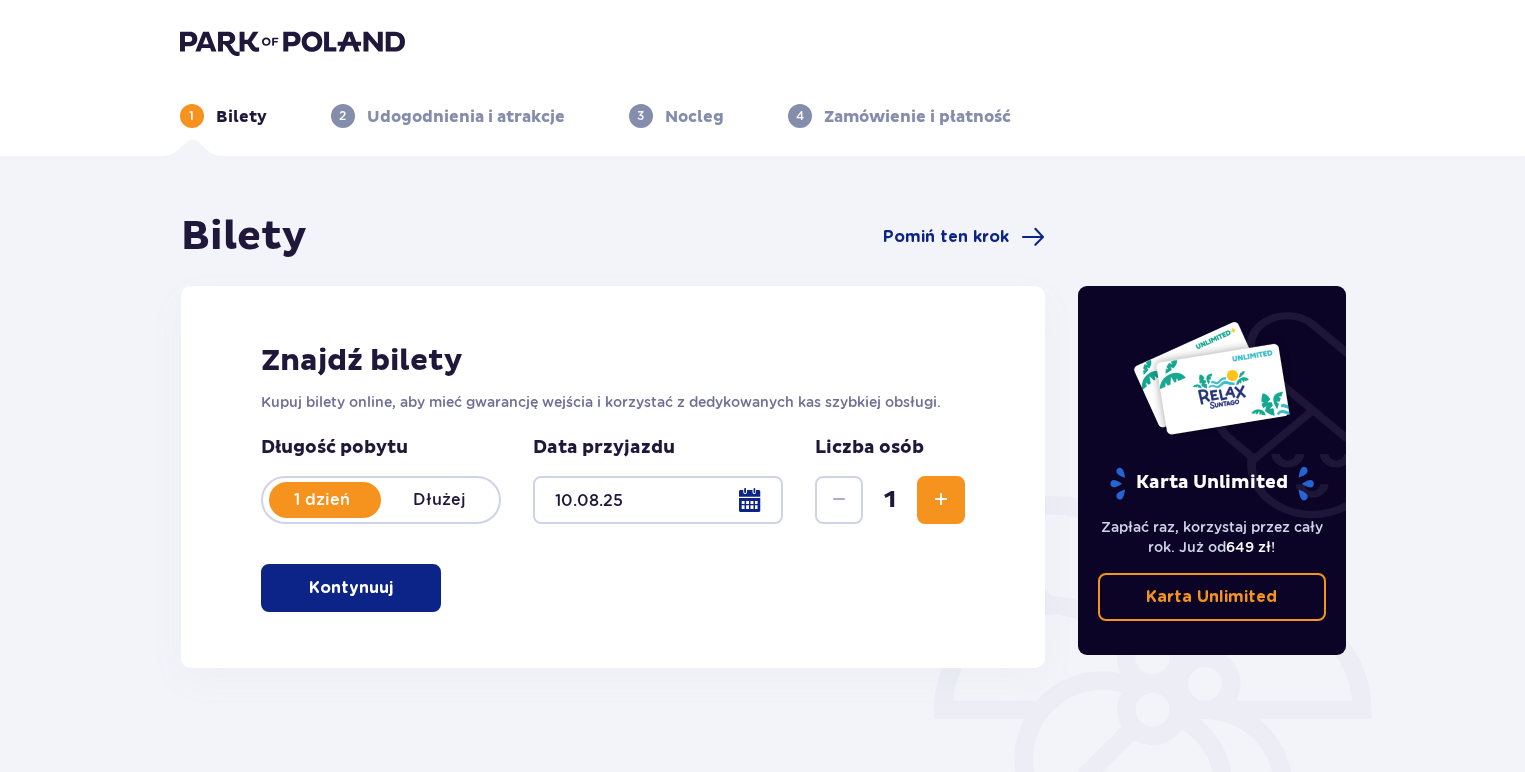 click at bounding box center [941, 500] 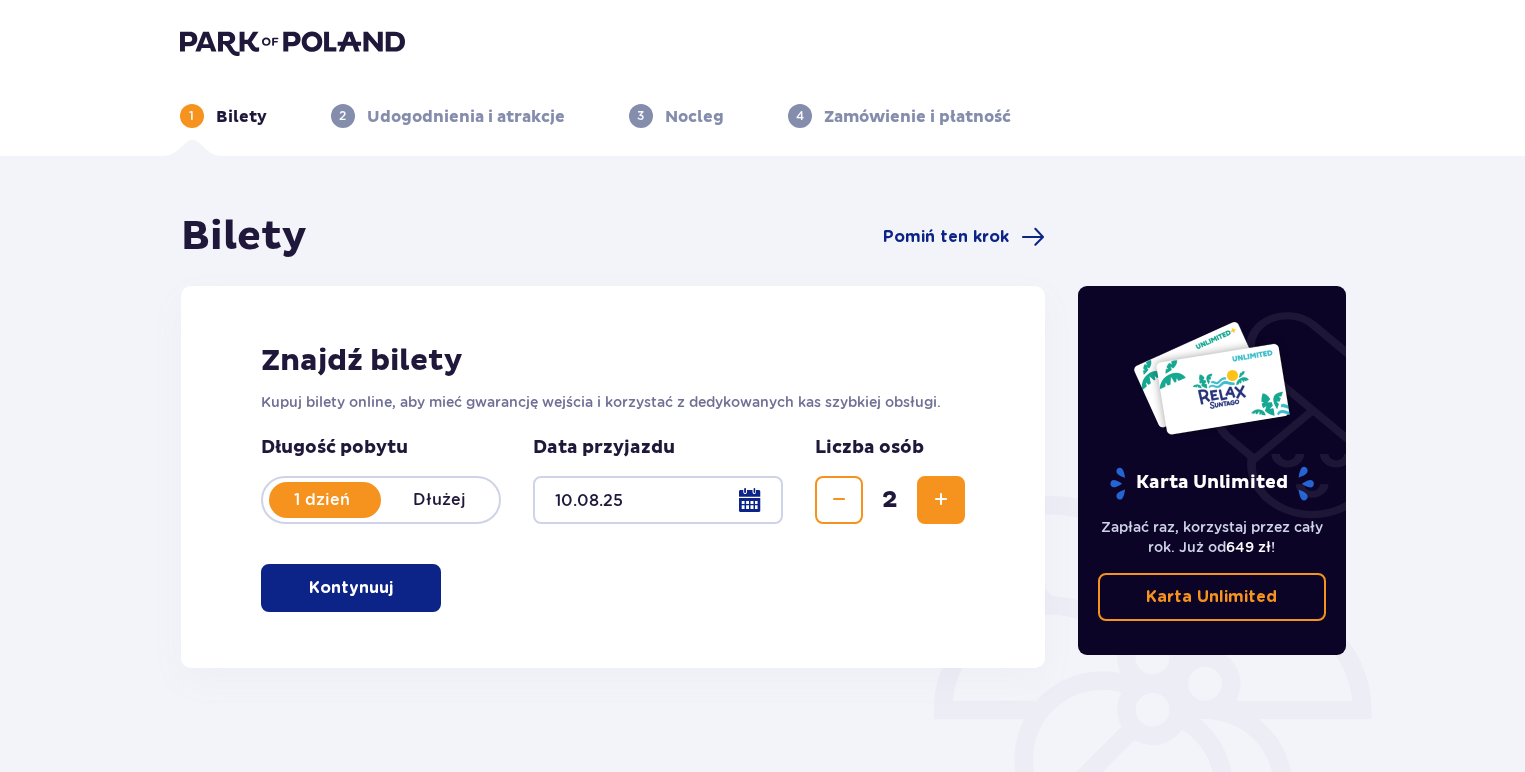 click at bounding box center (941, 500) 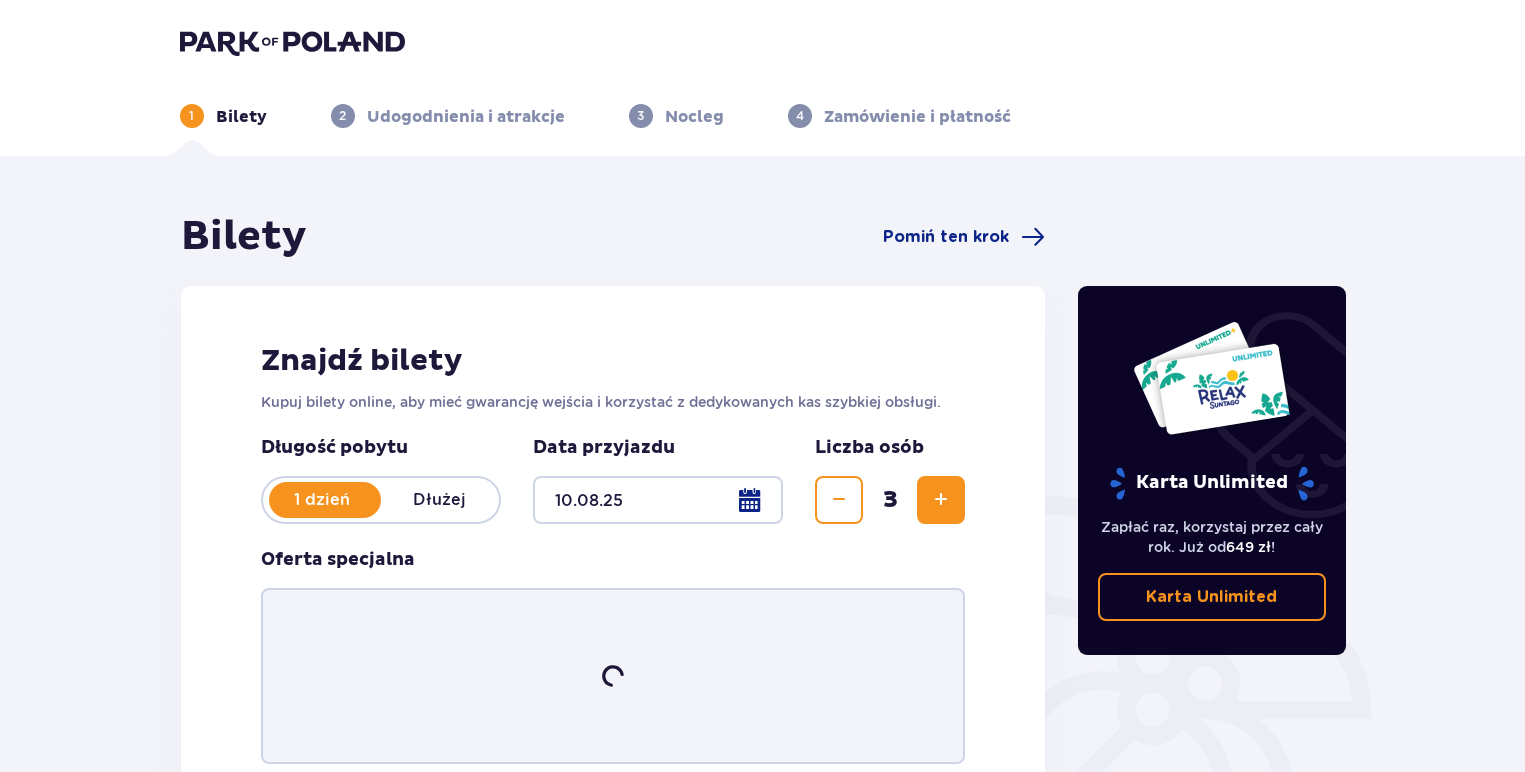 click at bounding box center [941, 500] 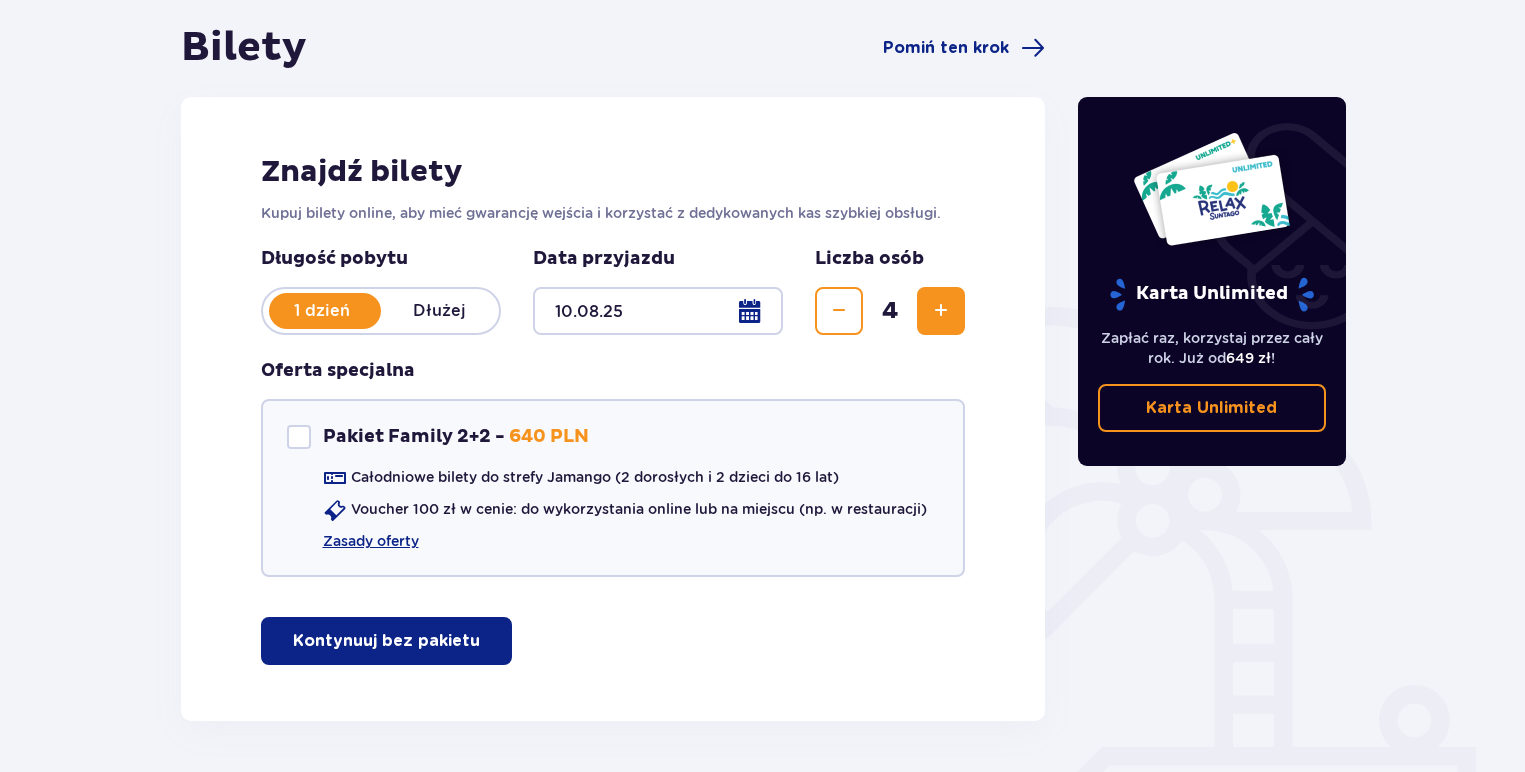 scroll, scrollTop: 200, scrollLeft: 0, axis: vertical 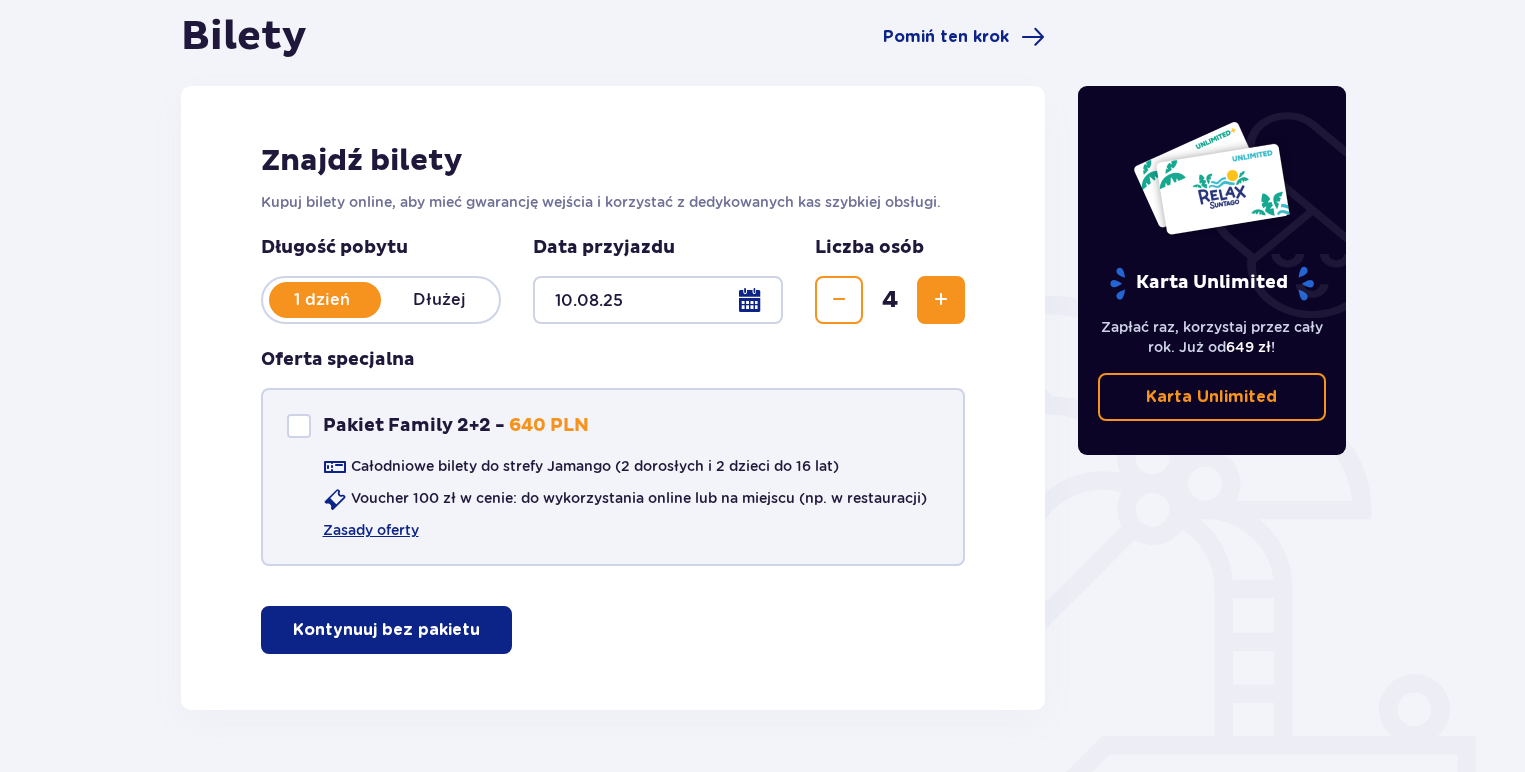 click at bounding box center [299, 426] 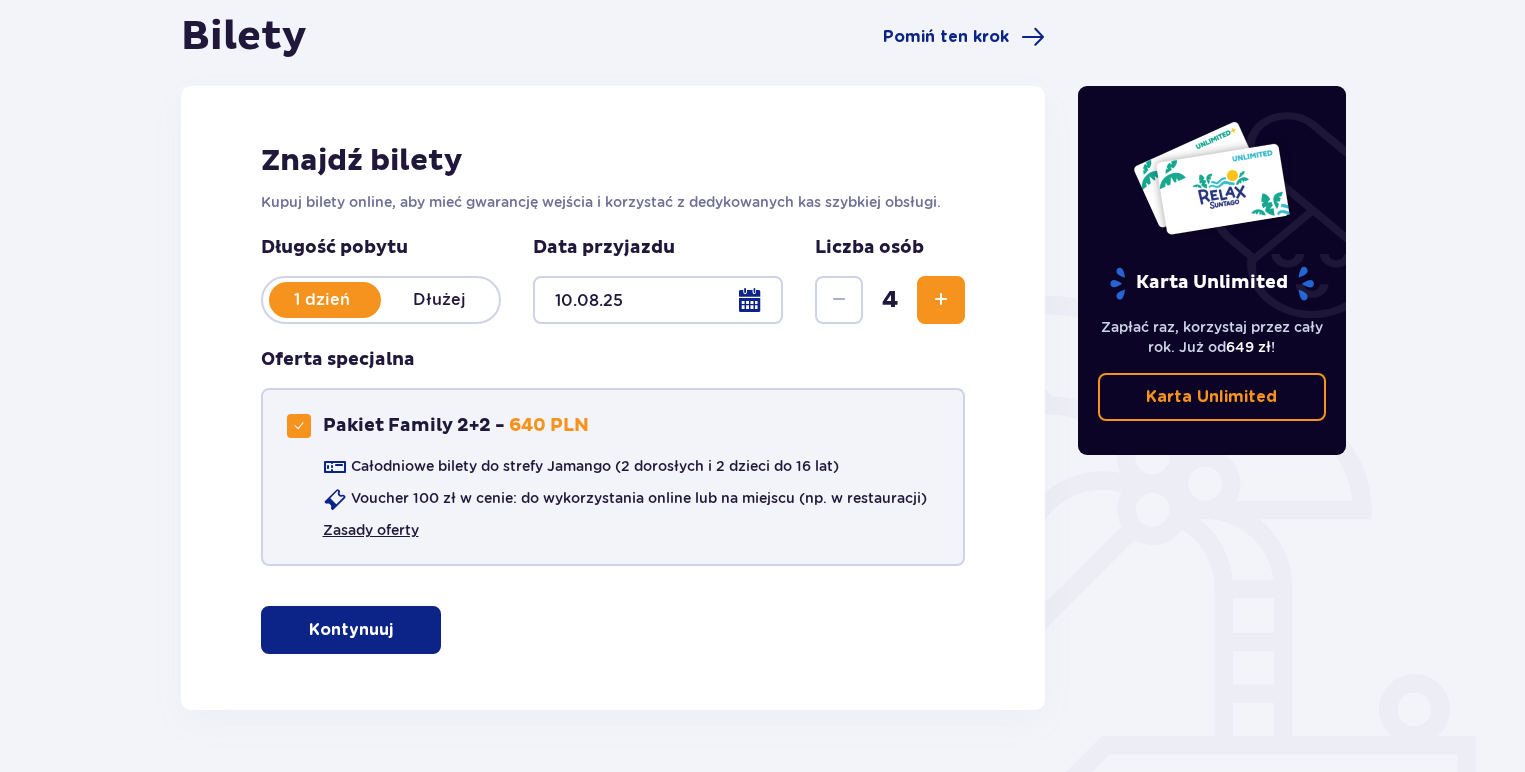click on "Zasady oferty" at bounding box center (371, 530) 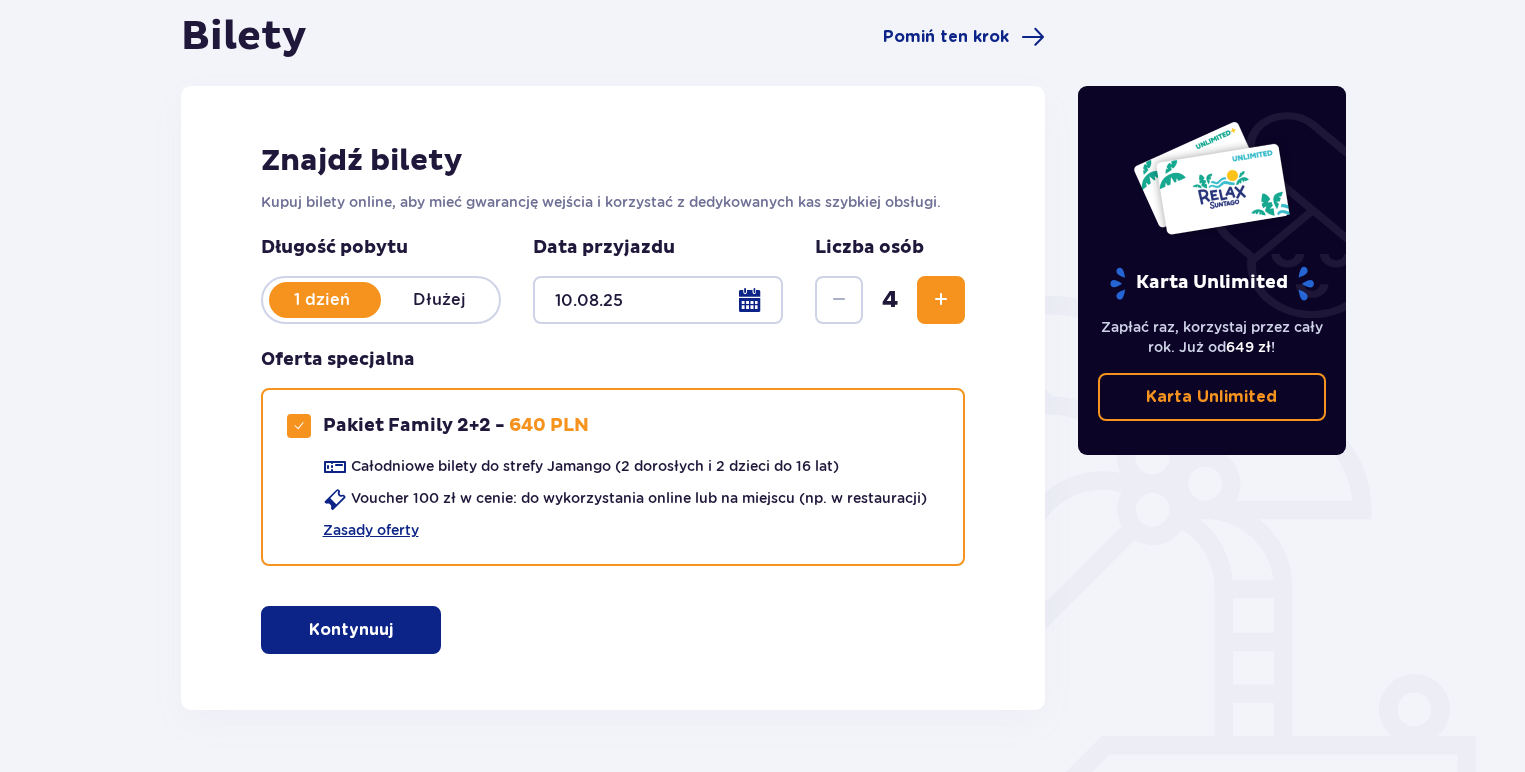 click at bounding box center (658, 300) 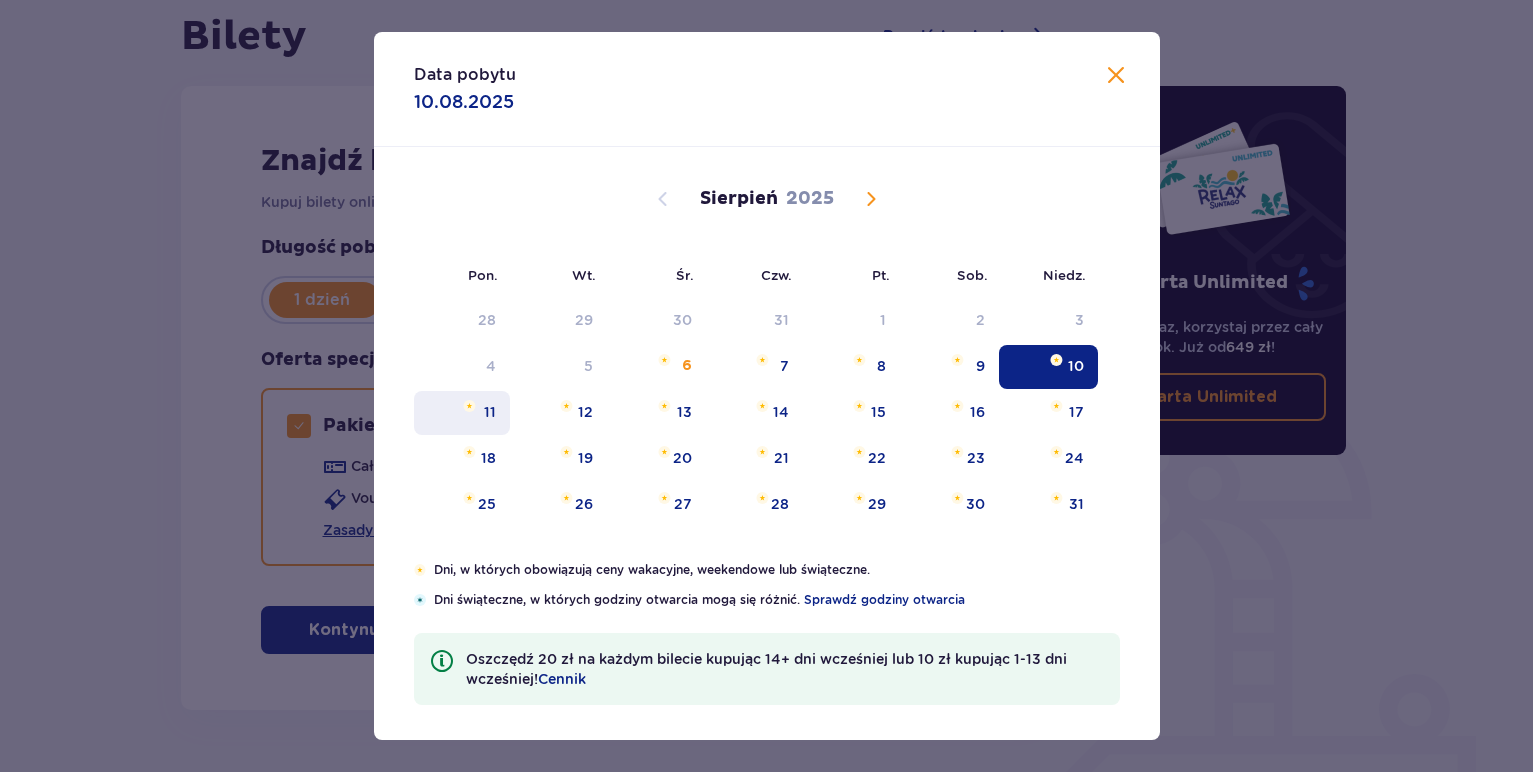 click on "11" at bounding box center [490, 412] 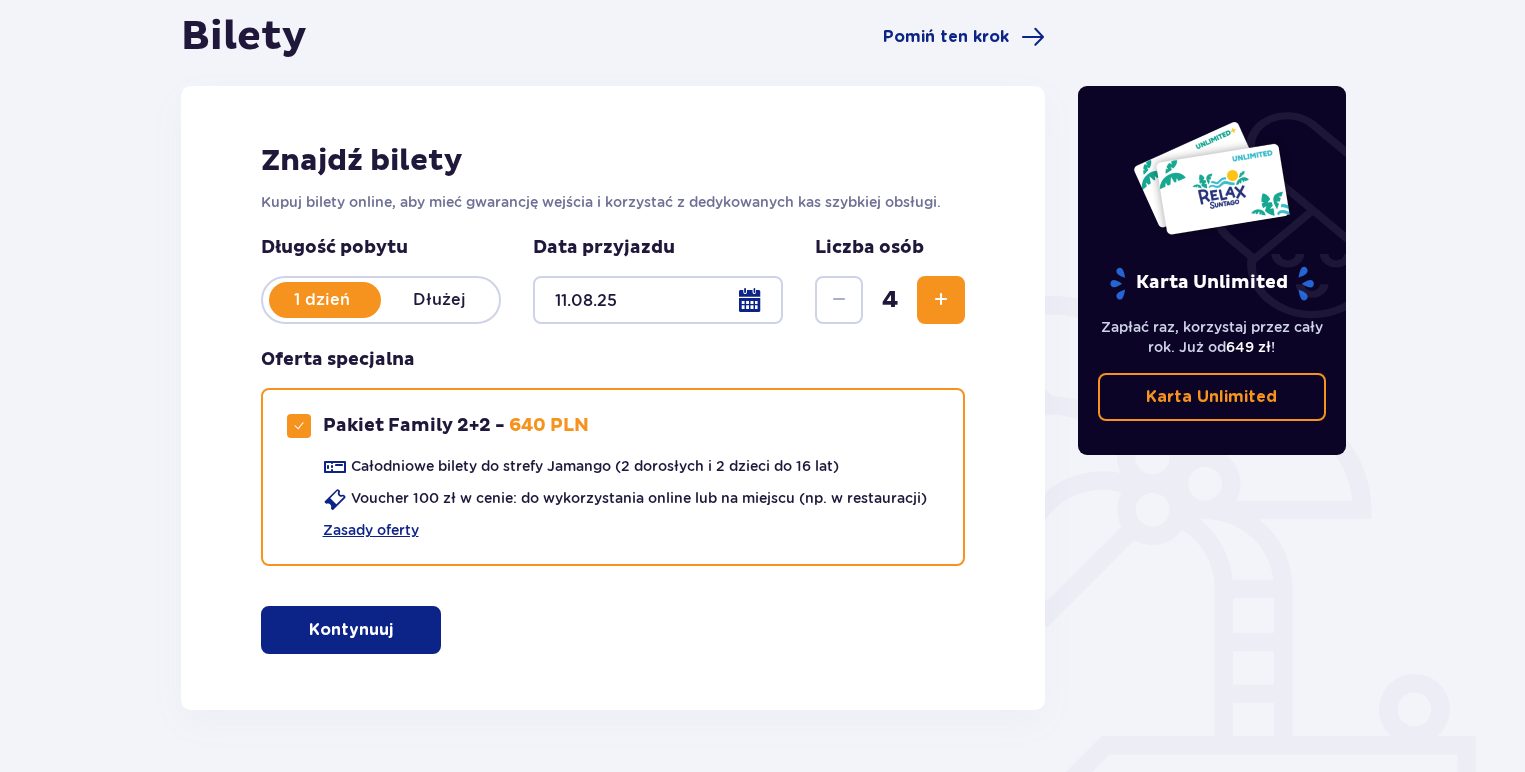 click at bounding box center [658, 300] 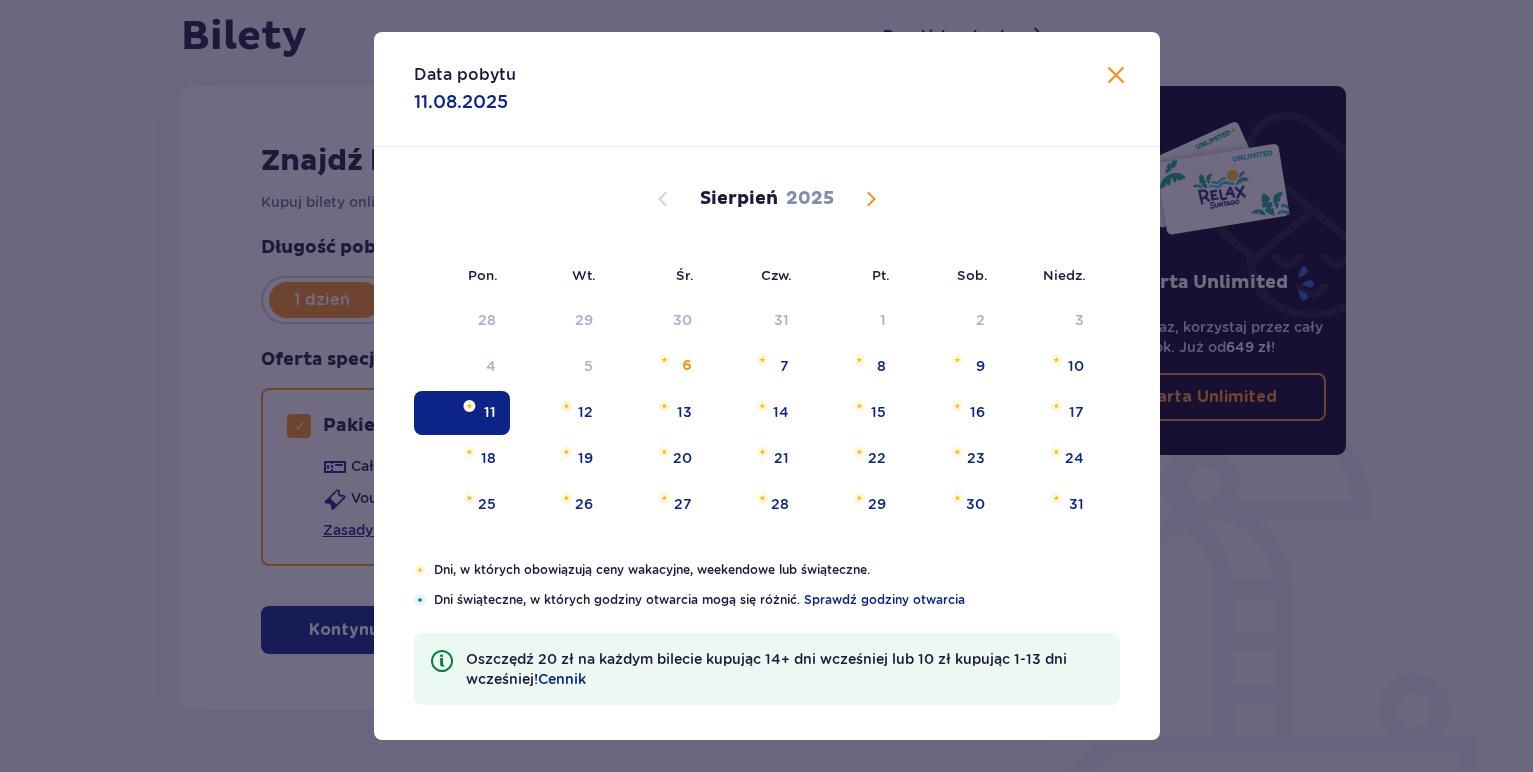 drag, startPoint x: 1118, startPoint y: 70, endPoint x: 917, endPoint y: 168, distance: 223.61798 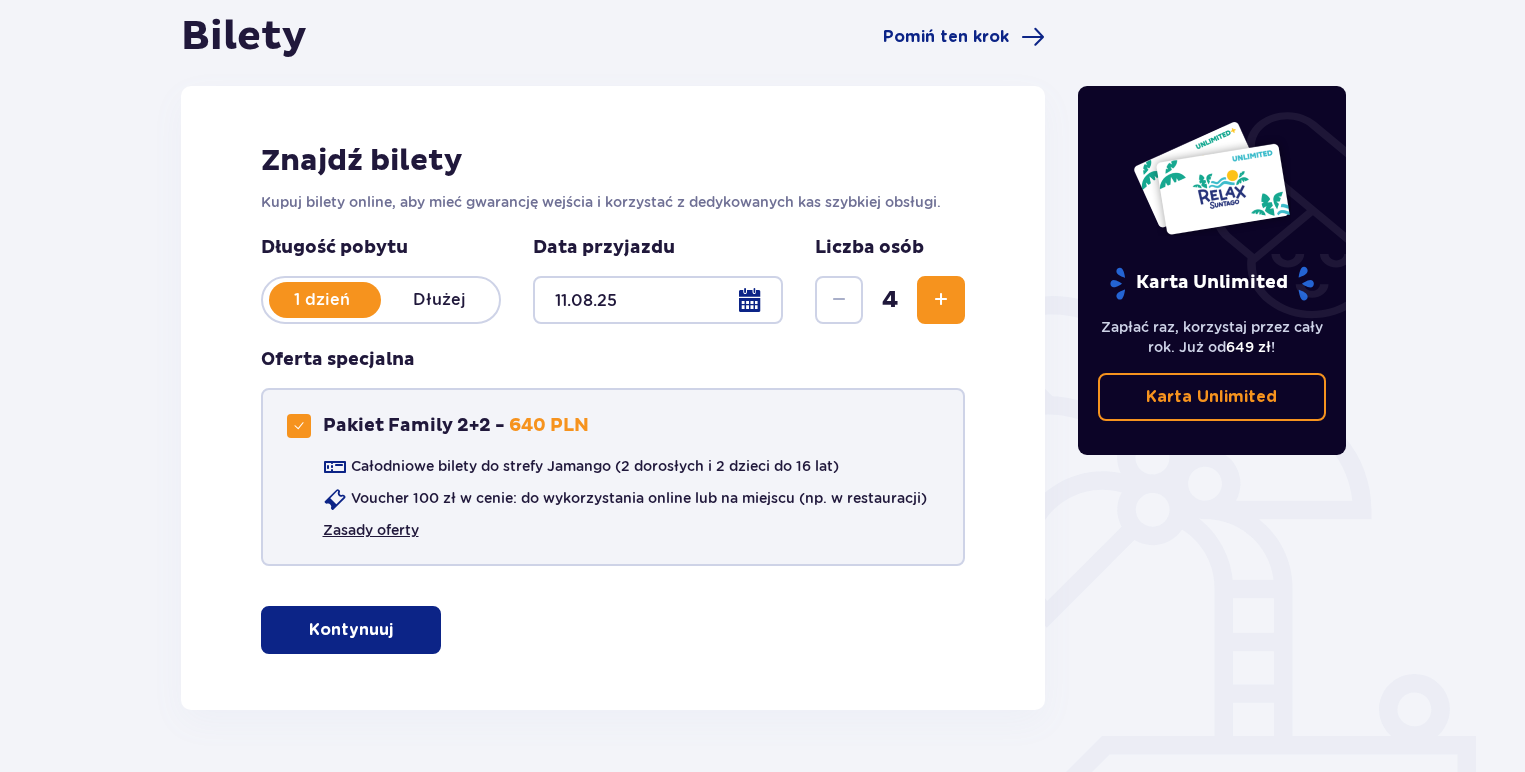 click on "Zasady oferty" at bounding box center (371, 530) 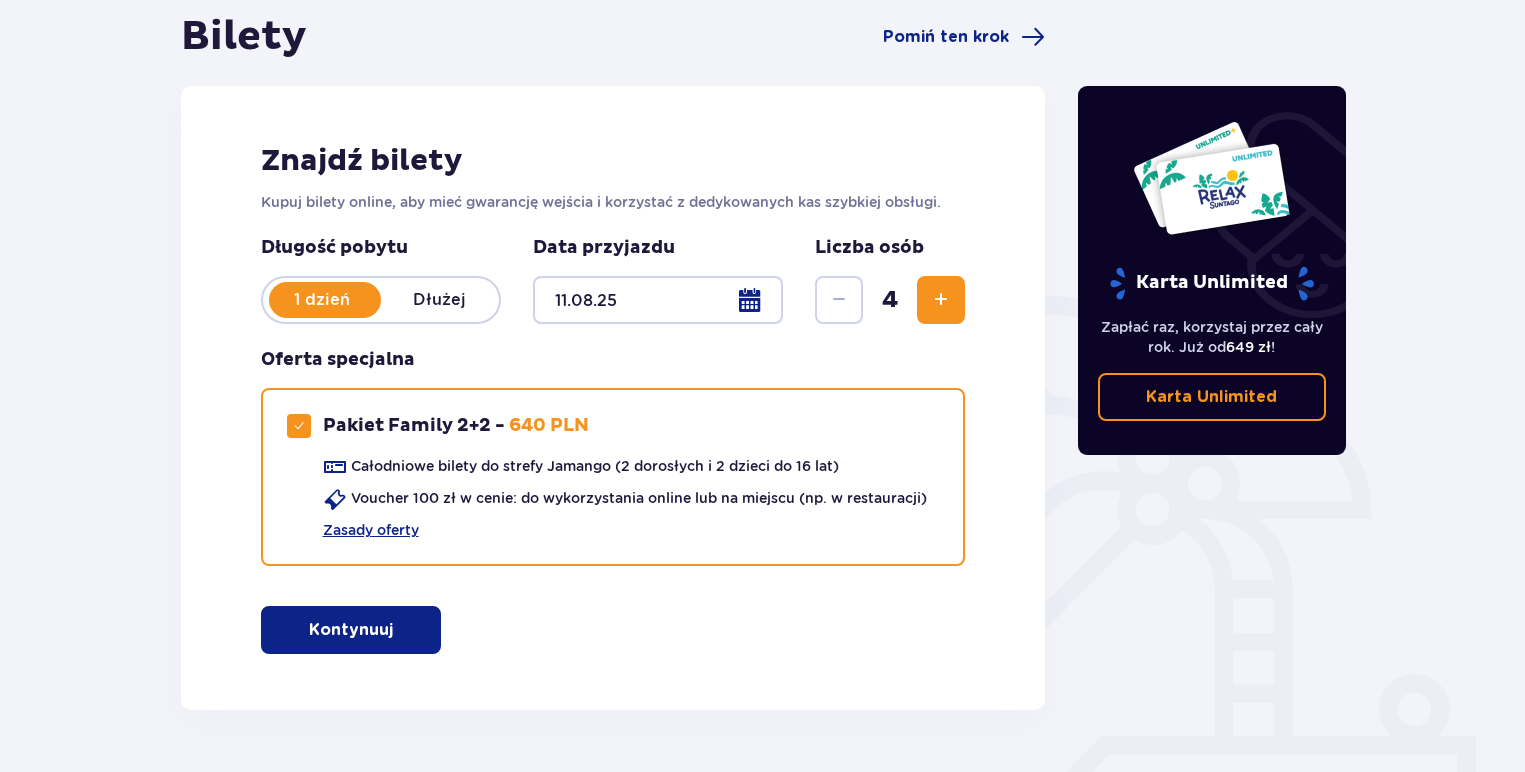 click on "Kontynuuj" at bounding box center (351, 630) 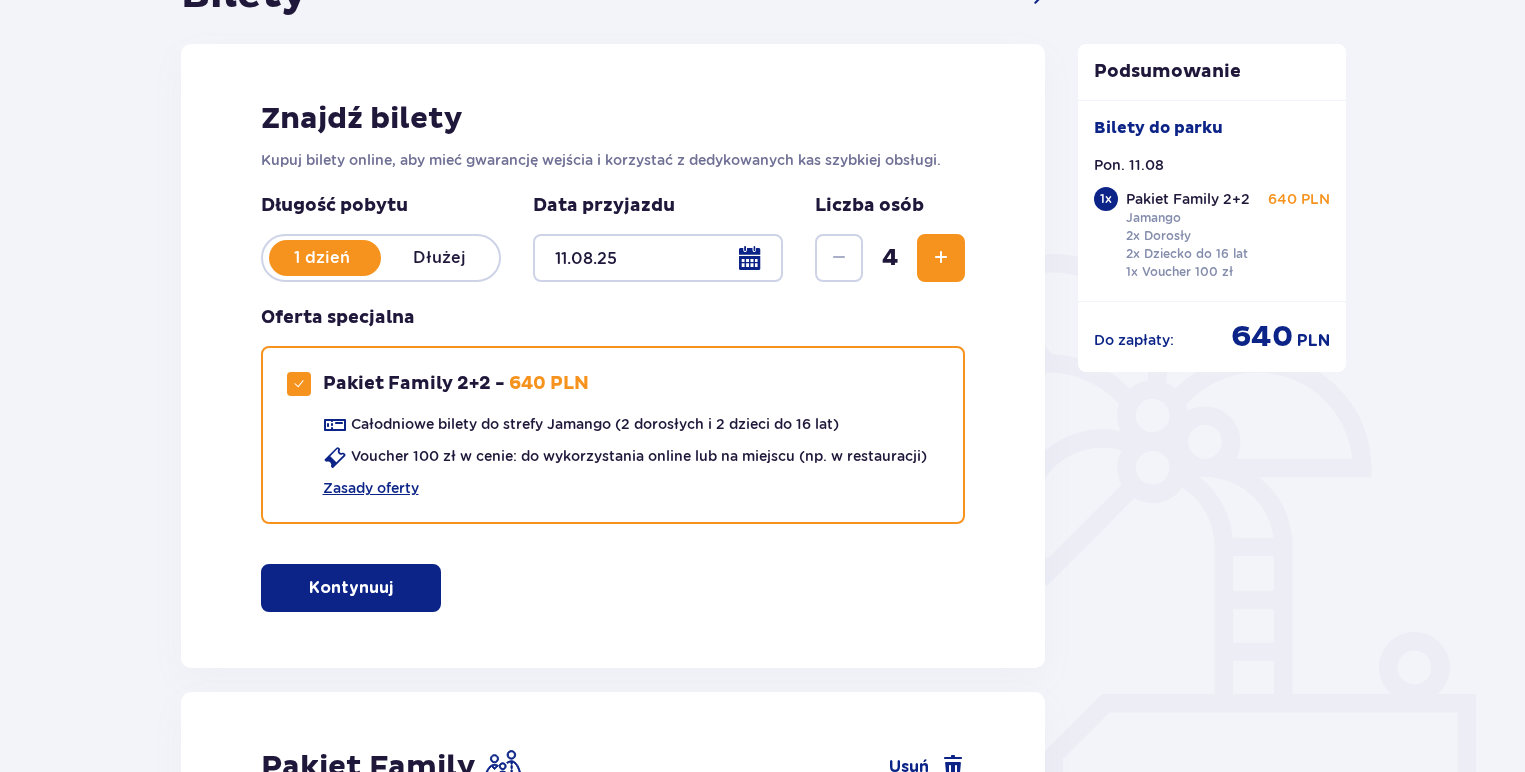scroll, scrollTop: 0, scrollLeft: 0, axis: both 